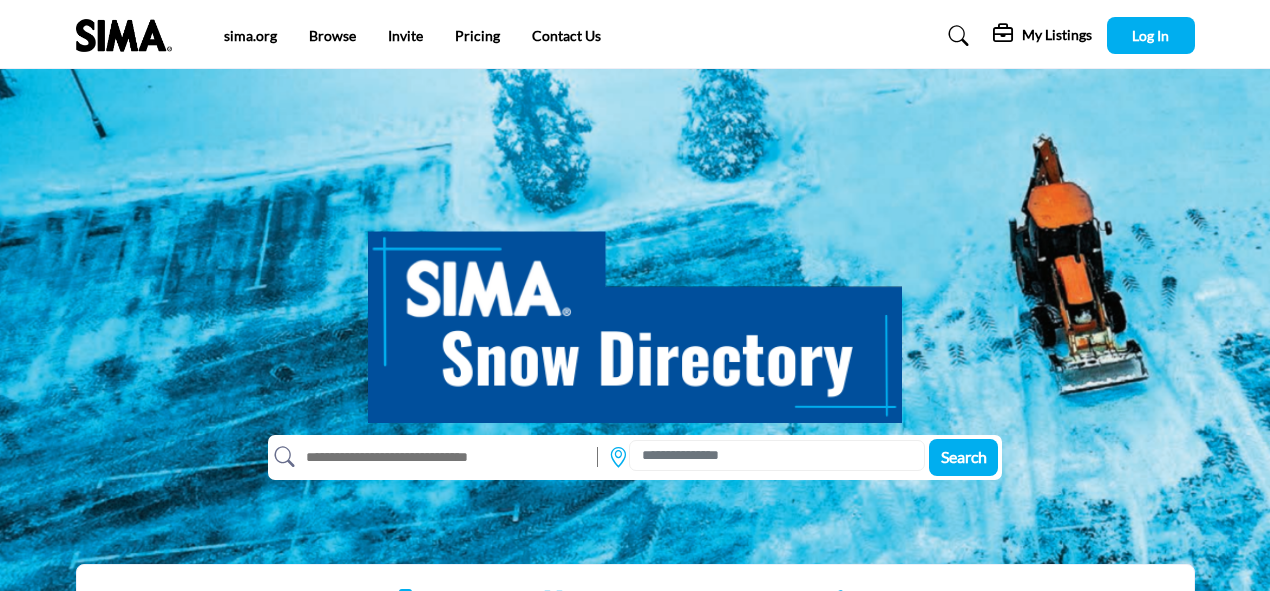 scroll, scrollTop: 0, scrollLeft: 0, axis: both 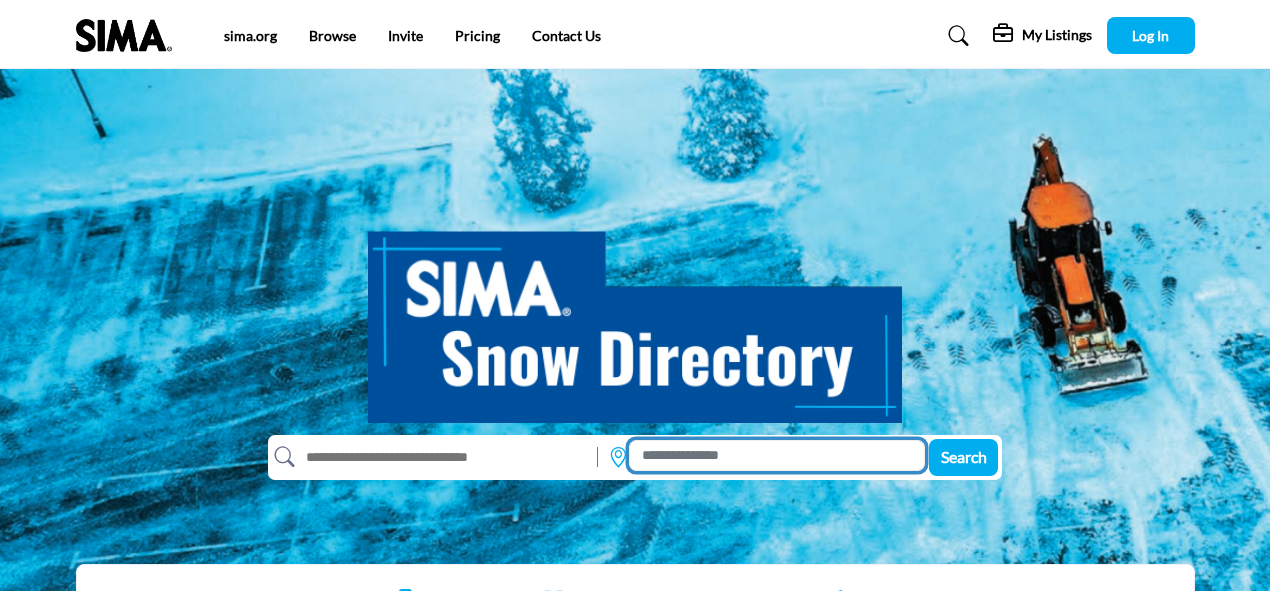 click at bounding box center [777, 455] 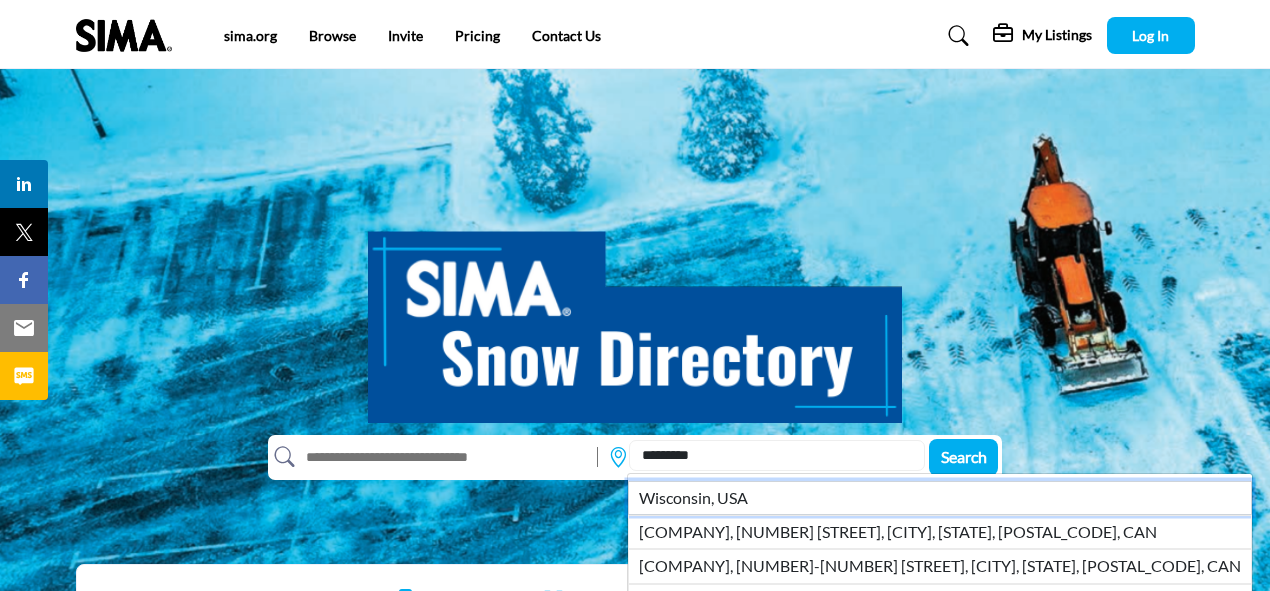 click on "Wisconsin, USA" at bounding box center [940, 498] 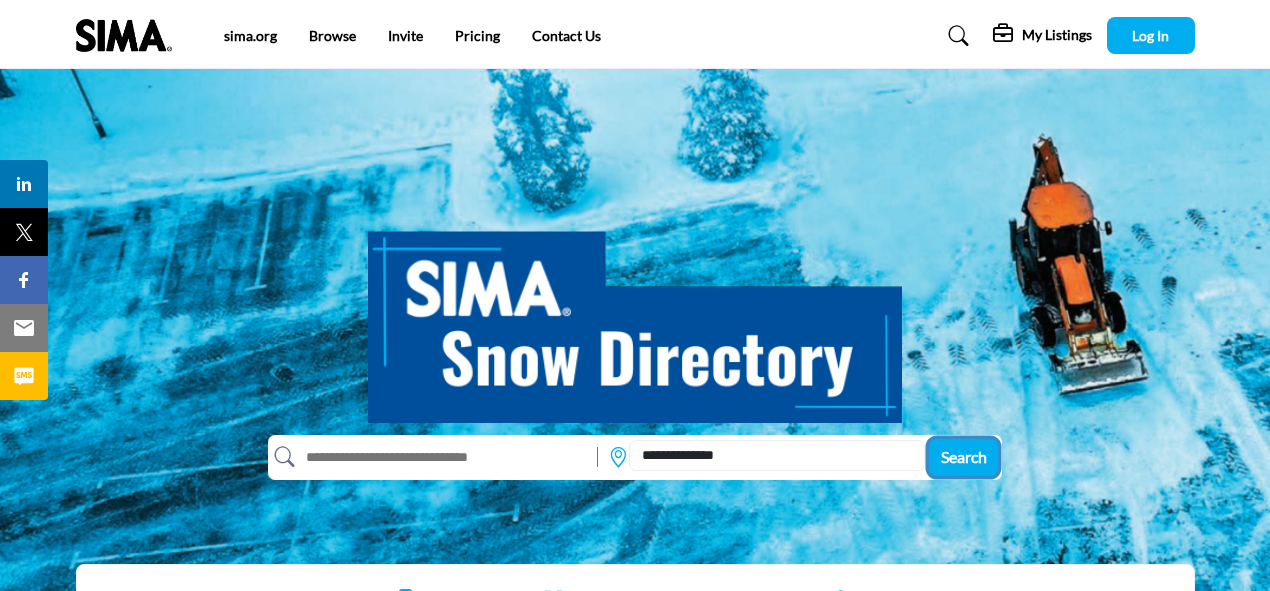 click on "Search" at bounding box center [963, 457] 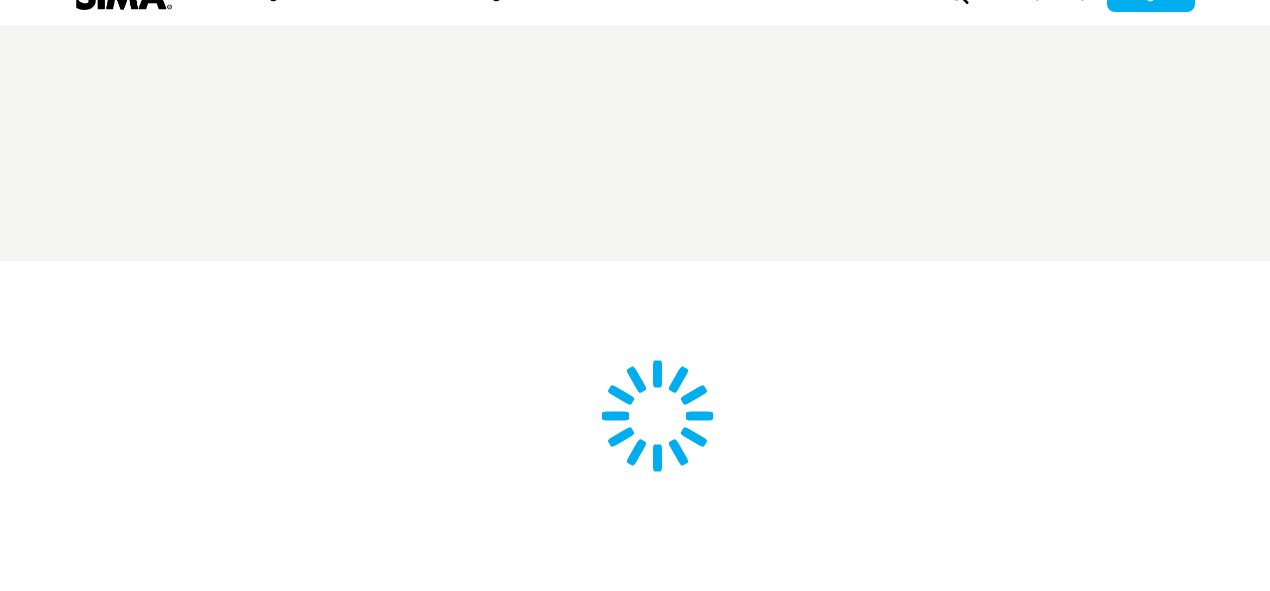 scroll, scrollTop: 71, scrollLeft: 0, axis: vertical 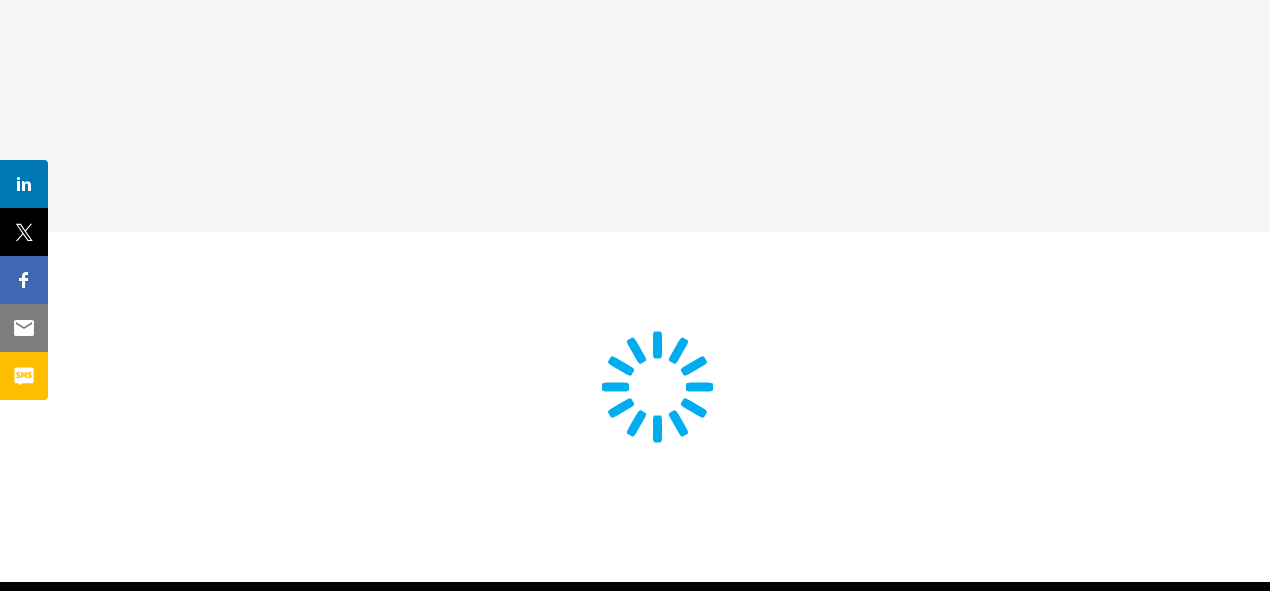 type on "**********" 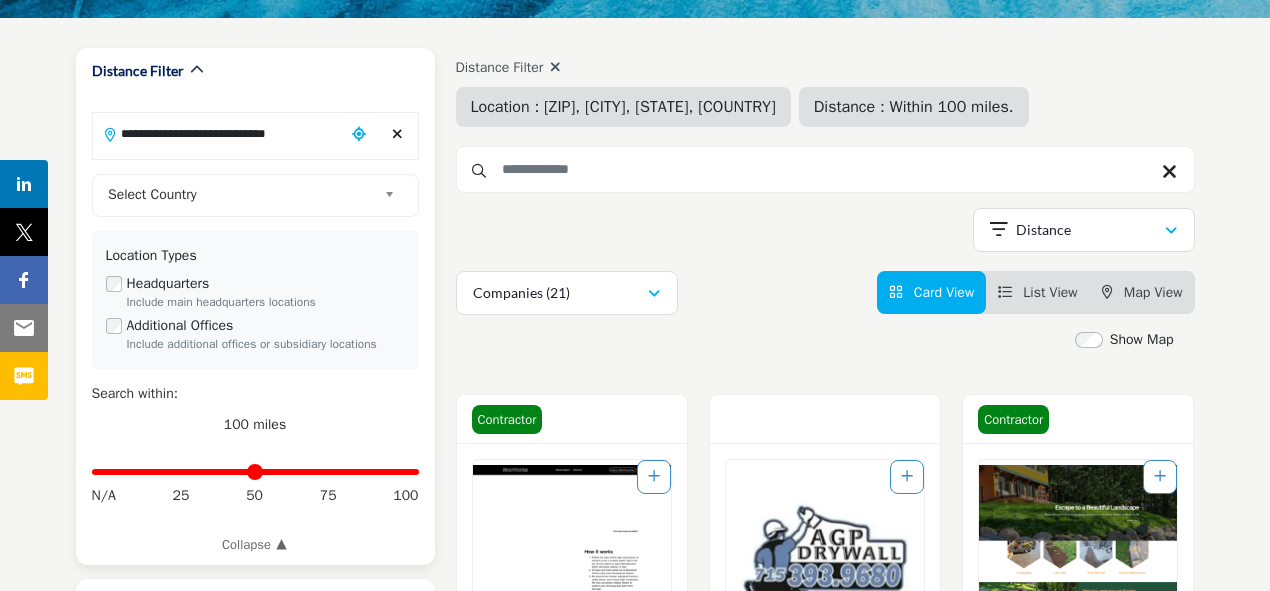 scroll, scrollTop: 224, scrollLeft: 0, axis: vertical 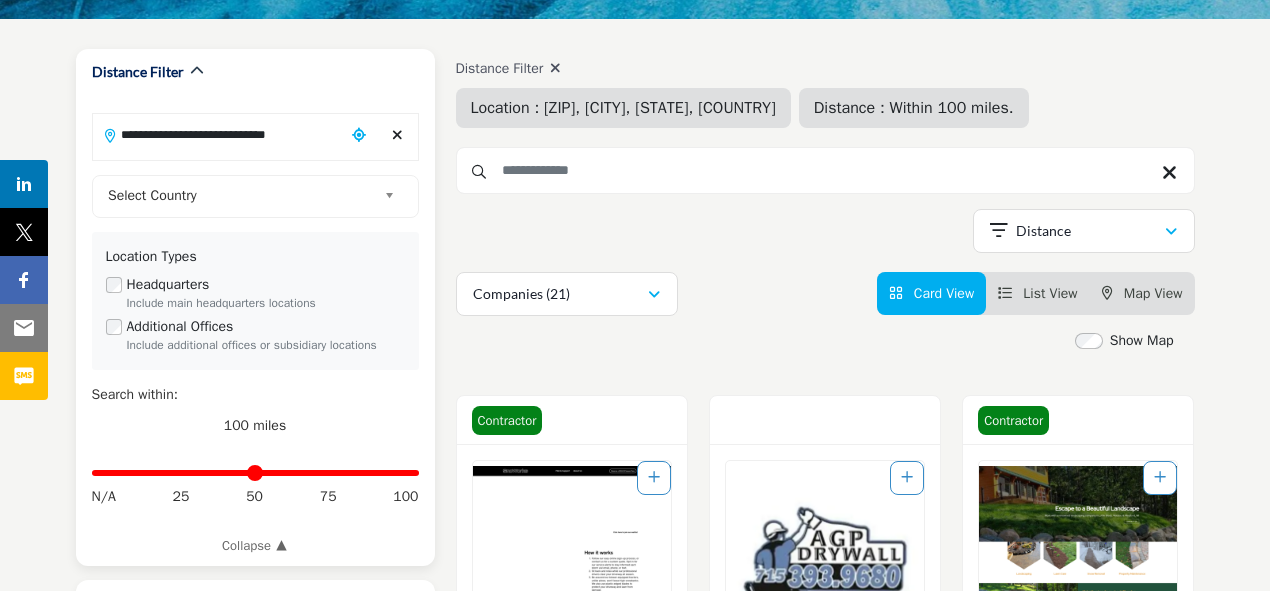 click on "Select Country" at bounding box center (242, 196) 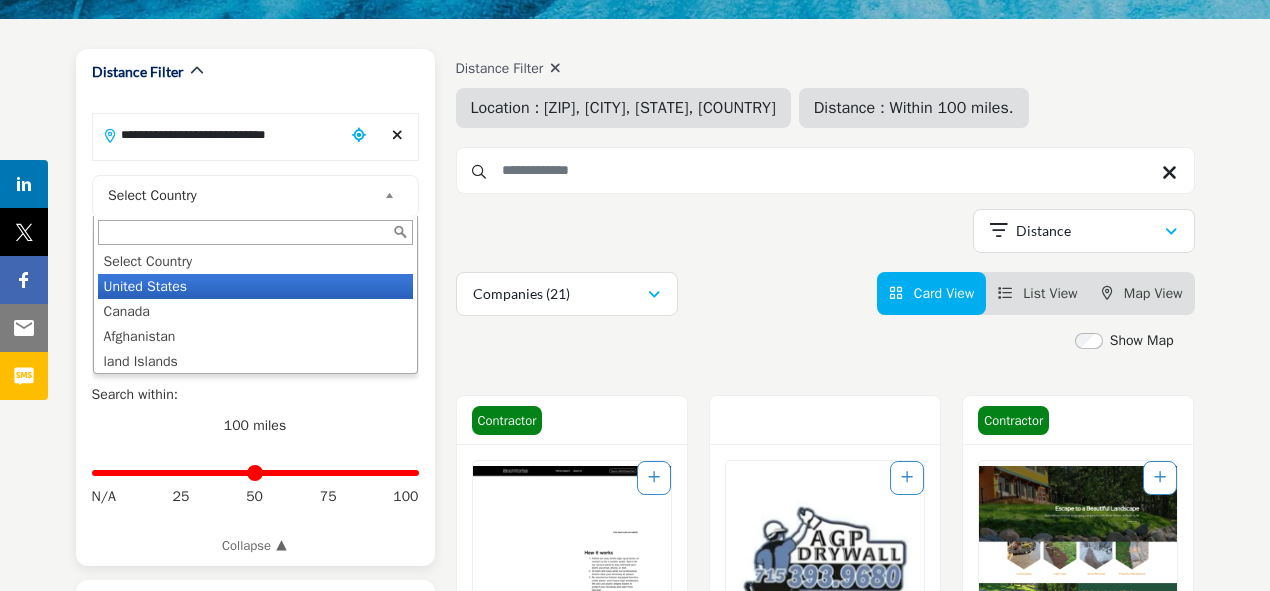 click on "United States" at bounding box center (255, 286) 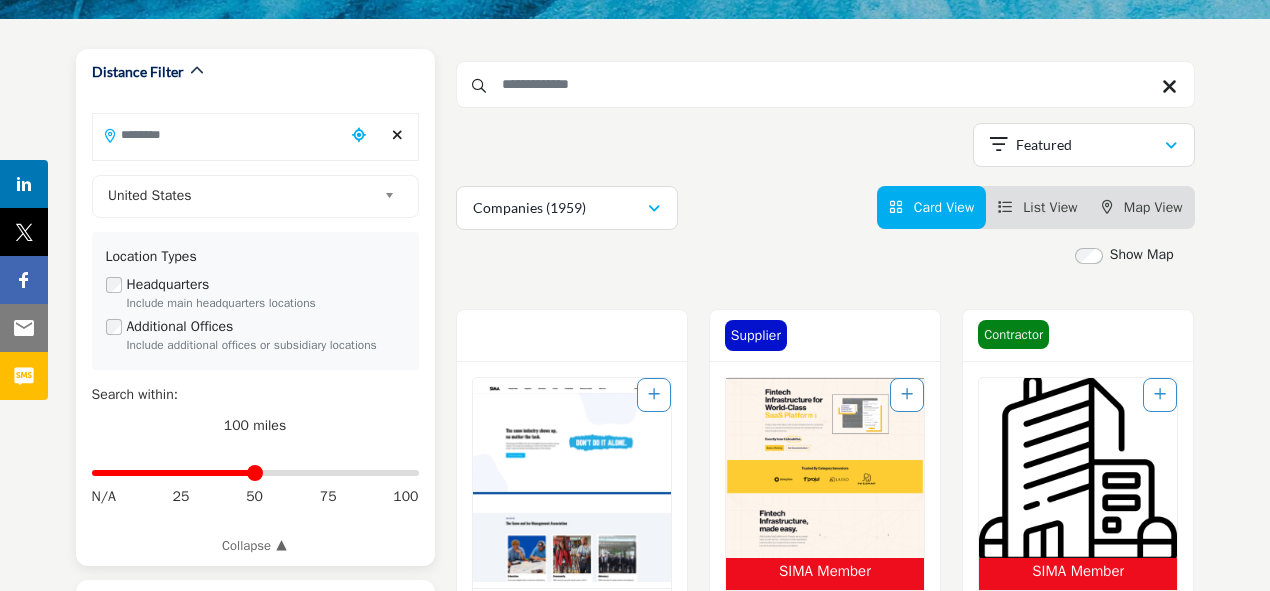 drag, startPoint x: 411, startPoint y: 470, endPoint x: 254, endPoint y: 483, distance: 157.5373 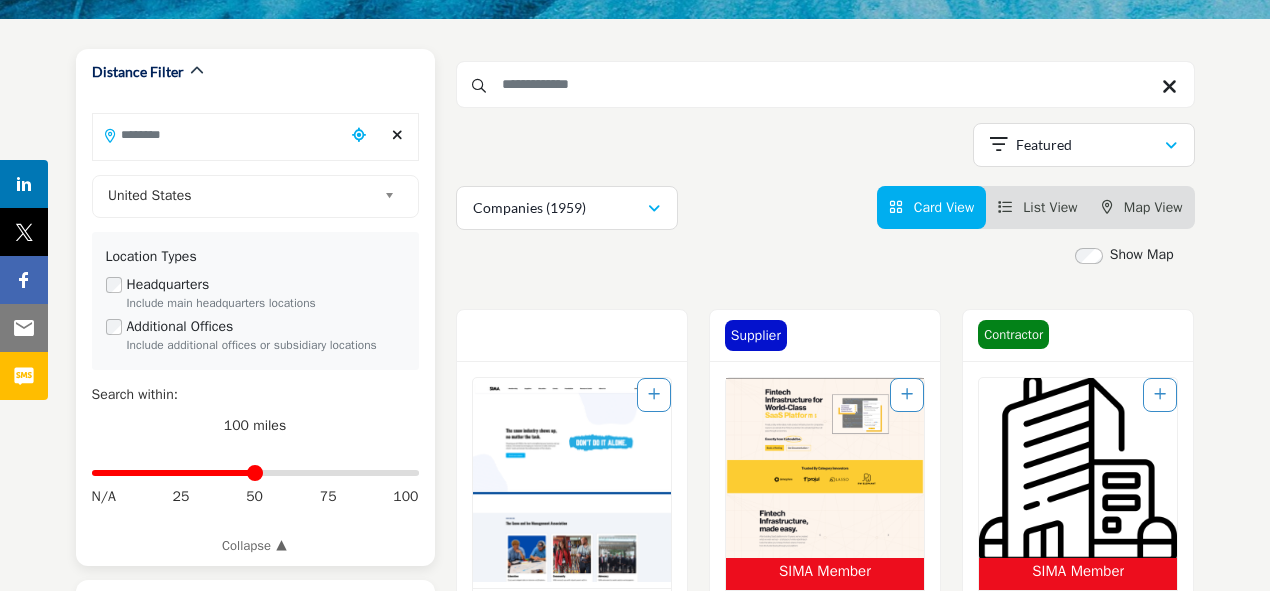 type on "**" 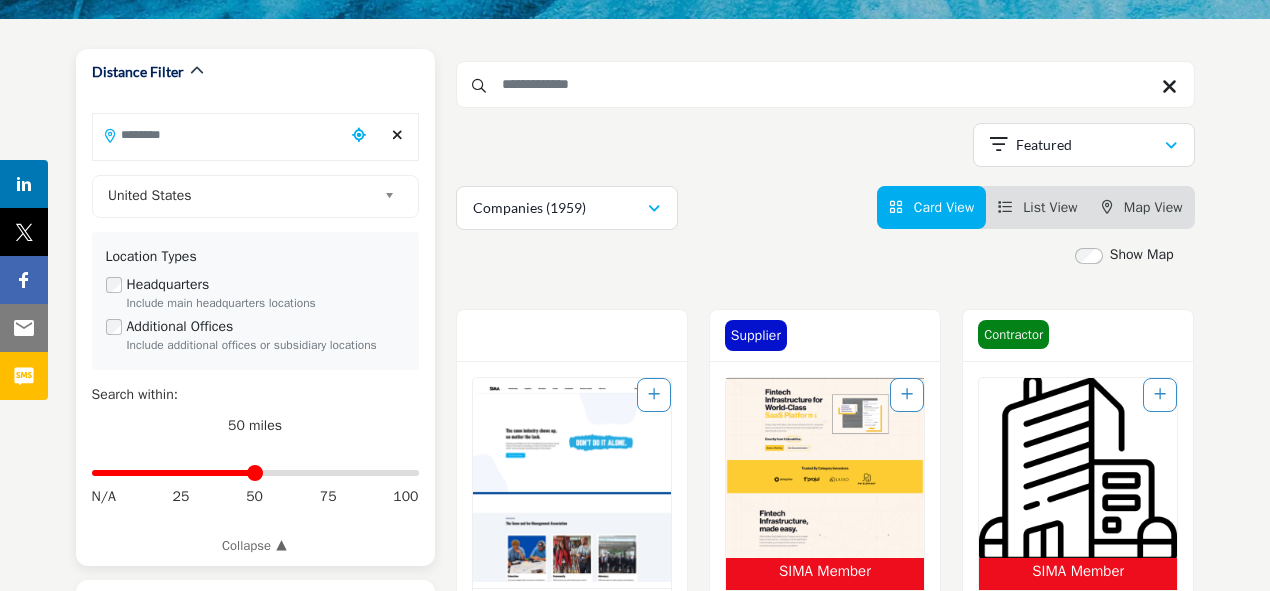 click at bounding box center (219, 134) 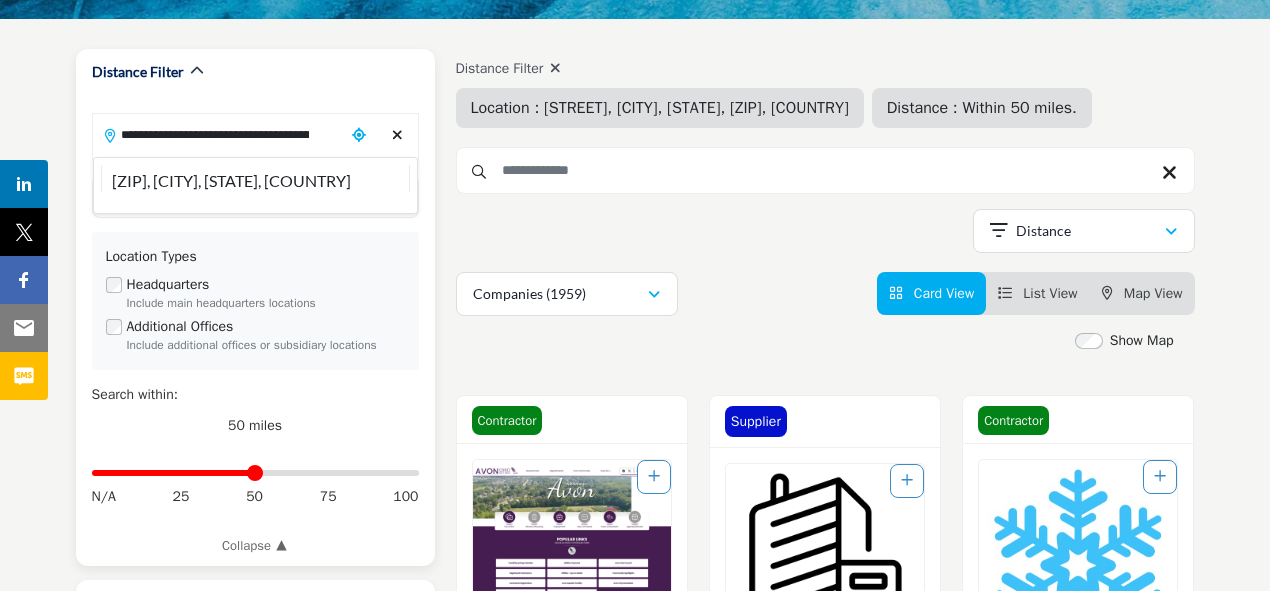 click on "**********" at bounding box center (219, 134) 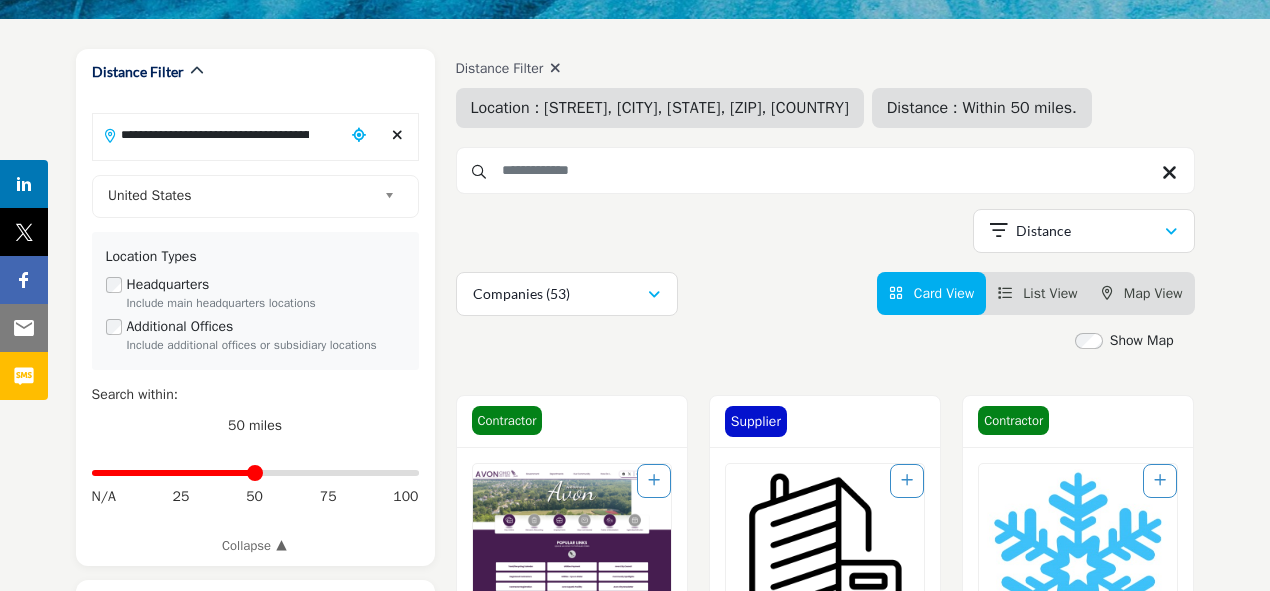 drag, startPoint x: 308, startPoint y: 136, endPoint x: 66, endPoint y: 101, distance: 244.5179 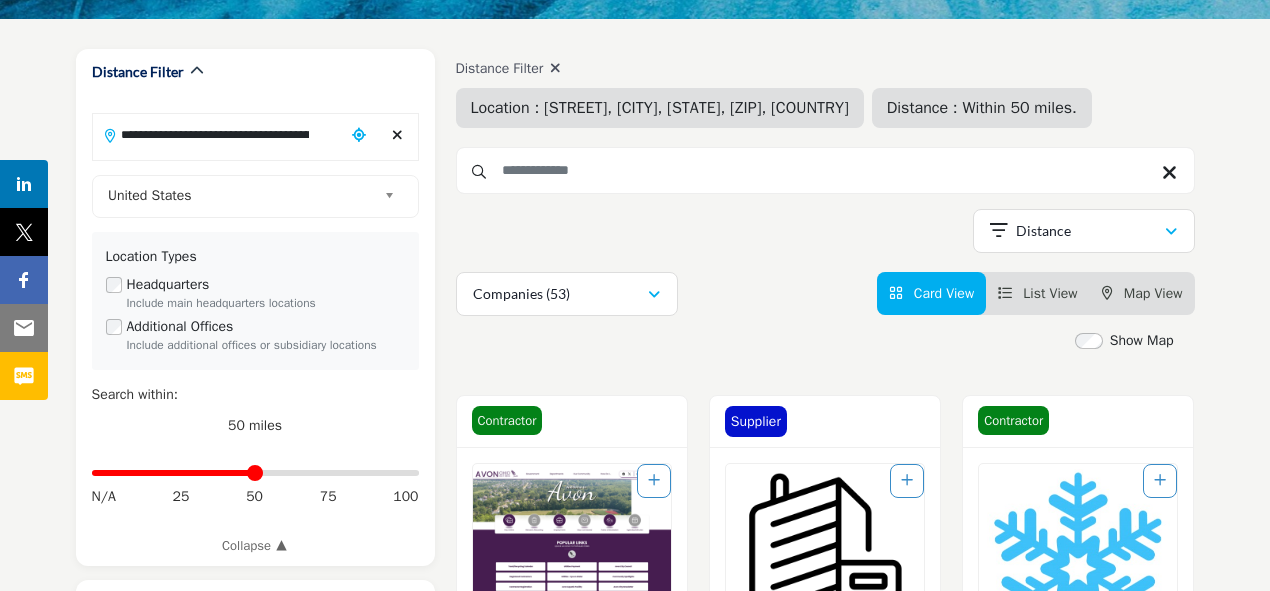 click on "**********" at bounding box center [255, 2662] 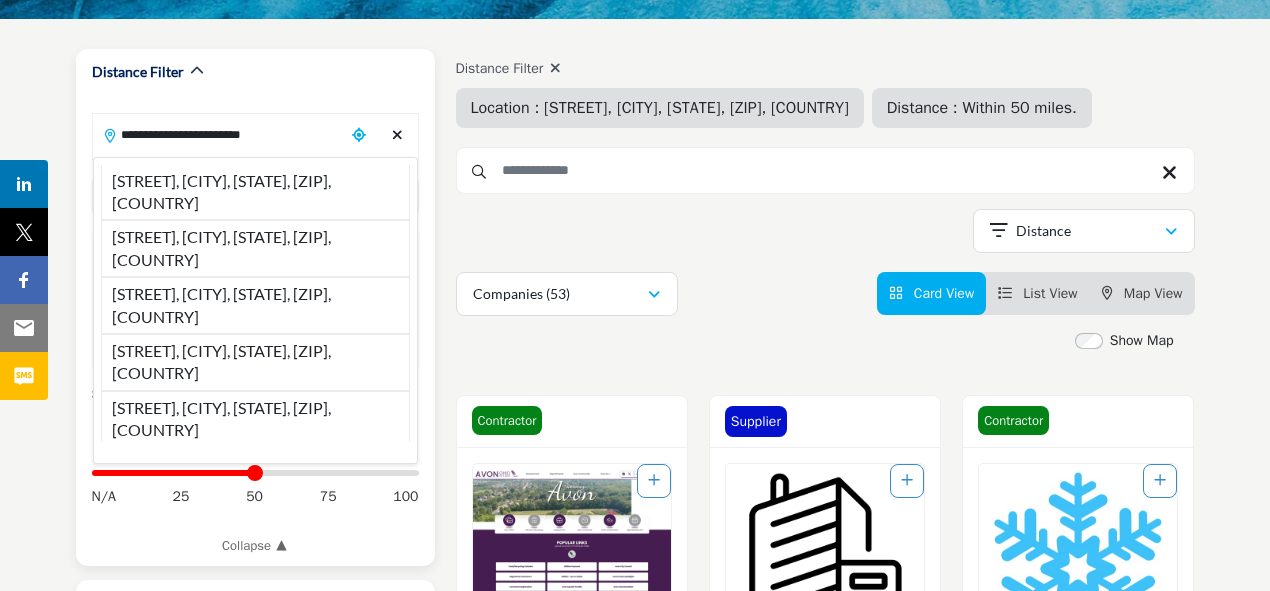 drag, startPoint x: 207, startPoint y: 136, endPoint x: 323, endPoint y: 142, distance: 116.15507 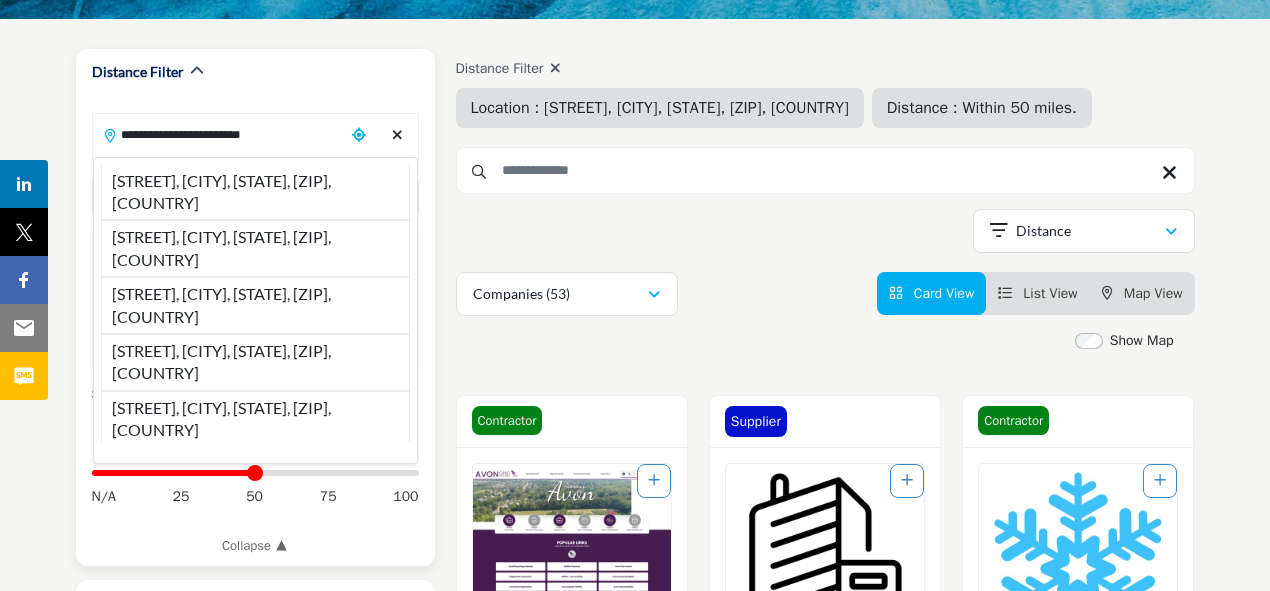 click on "**********" at bounding box center (219, 134) 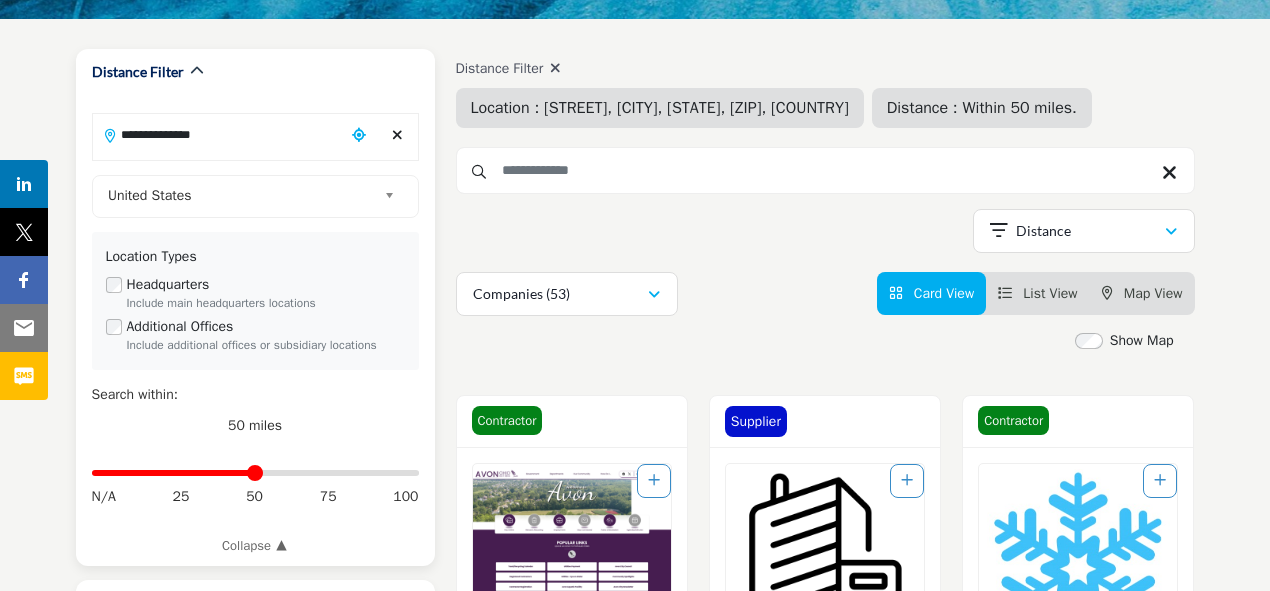click on "**********" at bounding box center [219, 134] 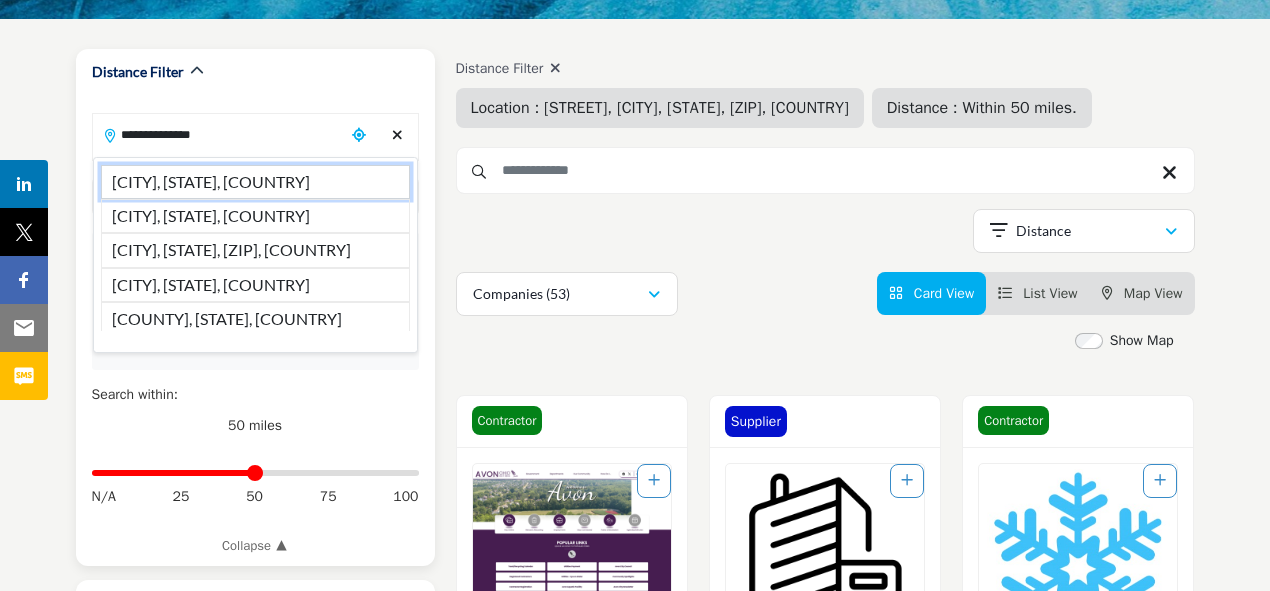 click on "Milwaukee, WI, USA" at bounding box center (255, 182) 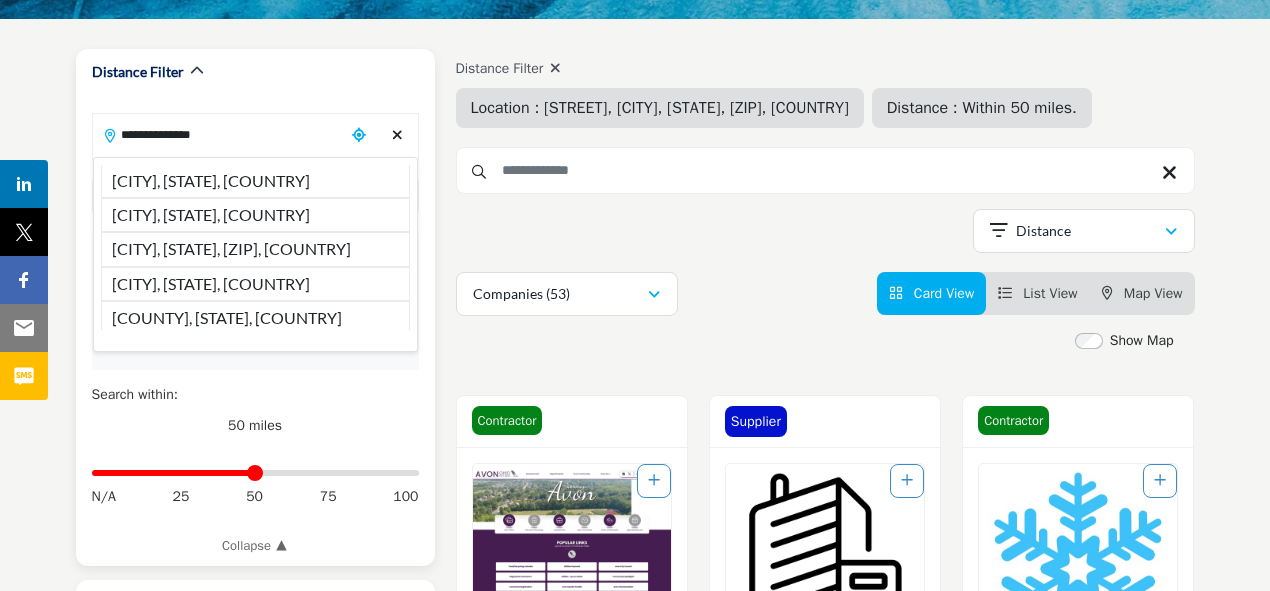 type on "**********" 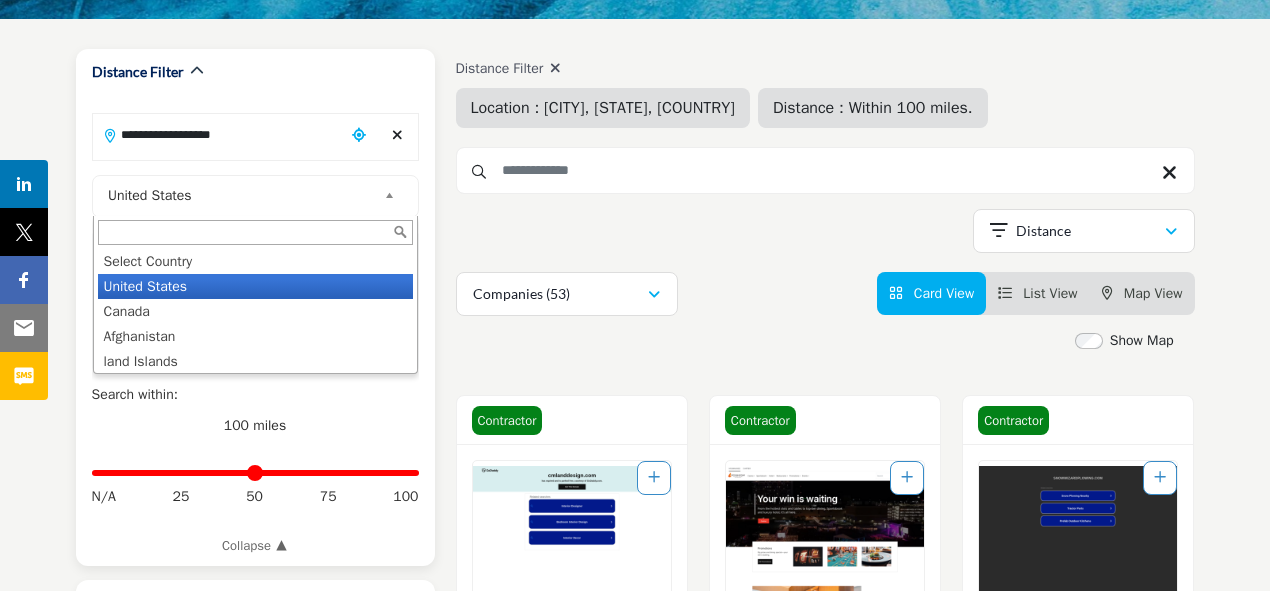 click on "United States
Select Country United States Canada Afghanistan land Islands Albania Algeria American Samoa AndorrA Angola Anguilla Antarctica Antigua and Barbuda Argentina Armenia Aruba Australia Austria Azerbaijan Bahamas Bahrain Bangladesh Barbados Belarus Belgium Belize Benin Bermuda Bhutan Bolivia Bosnia and Herzegovina Botswana Bouvet Island Brazil British Indian Ocean Territory Brunei Darussalam Bulgaria Burkina Faso Burundi Cambodia Cameroon Canada Cape Verde Cayman Islands Central African Republic Chad Chile China Christmas Island Cocos (Keeling) Islands Colombia Comoros Congo Congo, The Democratic Republic of the Cook Islands Costa Rica Cote D'Ivoire Croatia Cuba Cyprus Czech Republic Denmark Djibouti Dominica Dominican Republic Ecuador Egypt El Salvador Equatorial Guinea Eritrea Estonia Ethiopia Falkland Islands (Malvinas) Faroe Islands Fiji Finland France French Guiana French Polynesia French Southern Territories Gabon Gambia Georgia Germany Ghana Gibraltar Greece Guam" at bounding box center (255, 196) 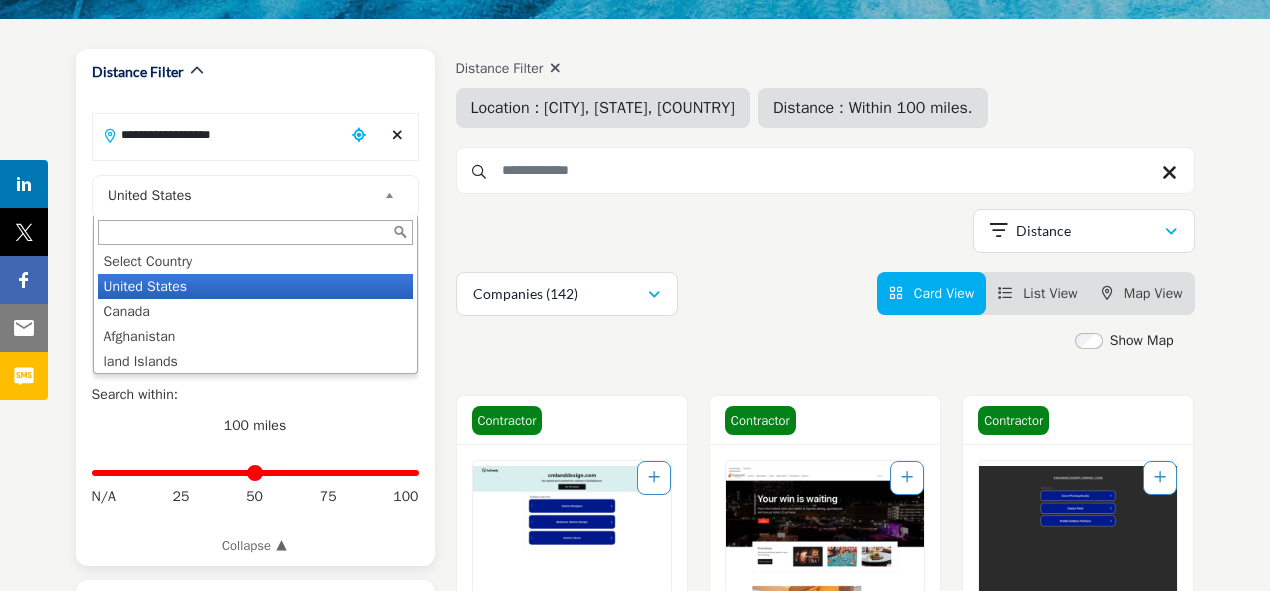 click on "**********" at bounding box center (255, 358) 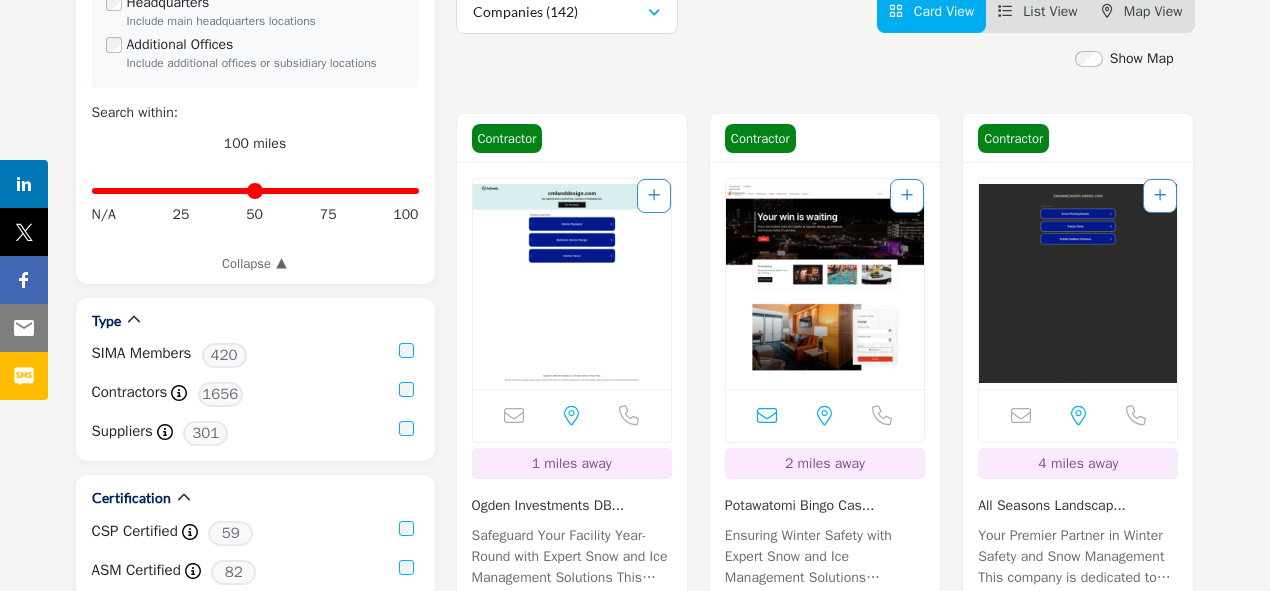 scroll, scrollTop: 543, scrollLeft: 0, axis: vertical 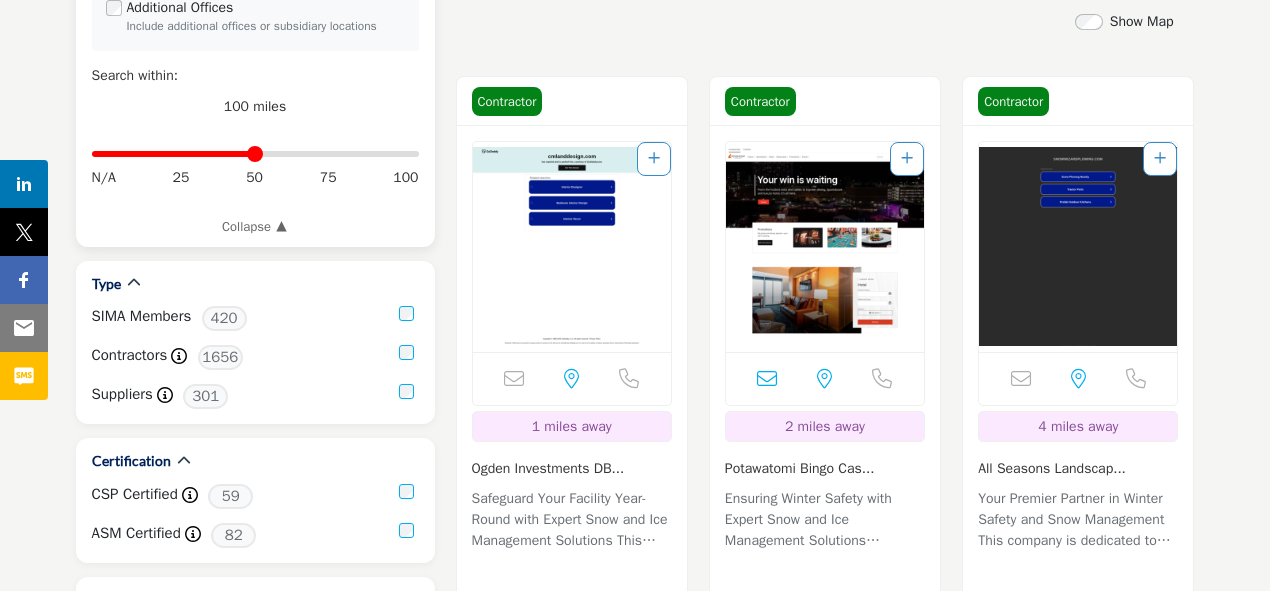 drag, startPoint x: 406, startPoint y: 155, endPoint x: 258, endPoint y: 164, distance: 148.27339 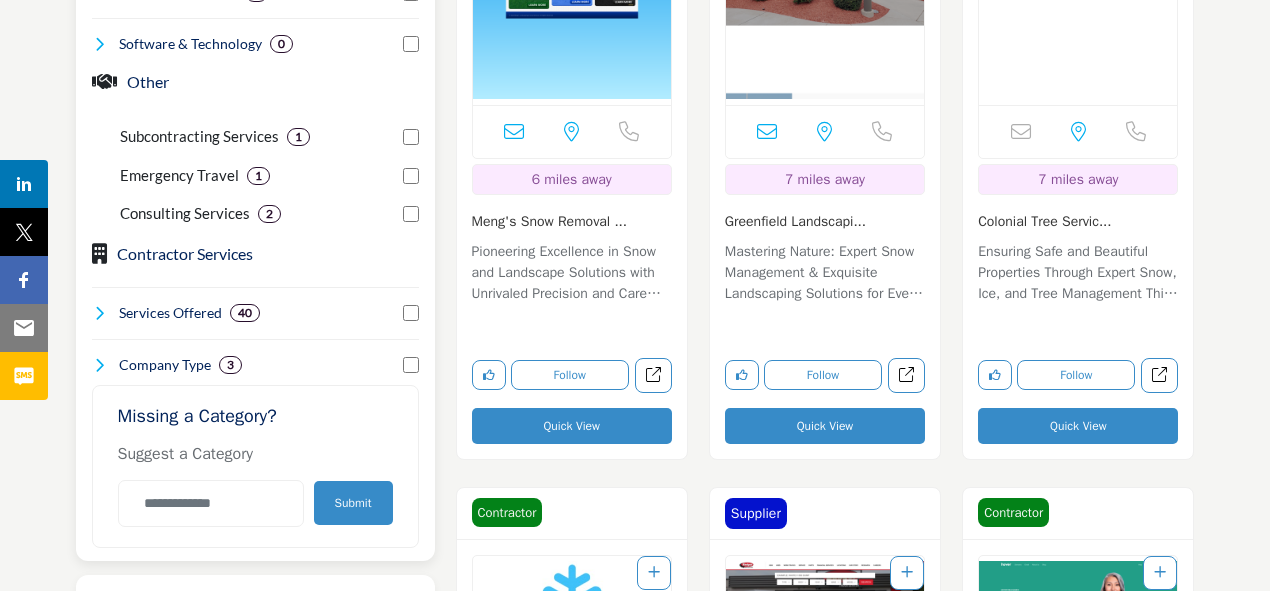 scroll, scrollTop: 1462, scrollLeft: 0, axis: vertical 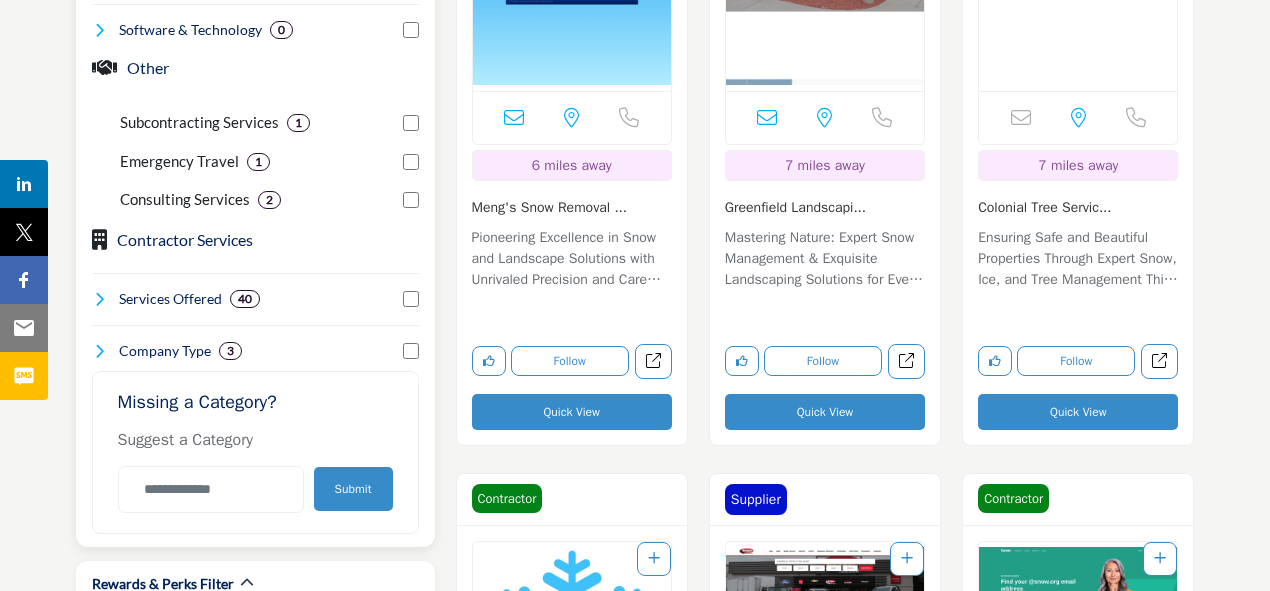 click at bounding box center (100, 299) 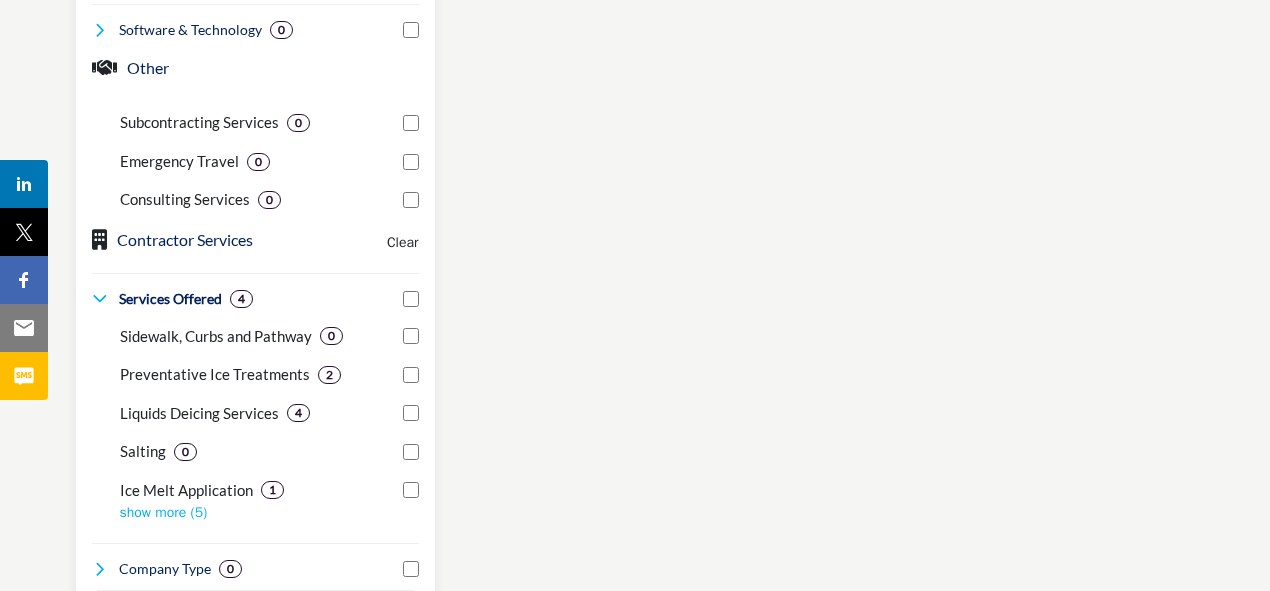 click on "Sidewalk, Curbs and Pathway
0
2 4 0" at bounding box center [255, 417] 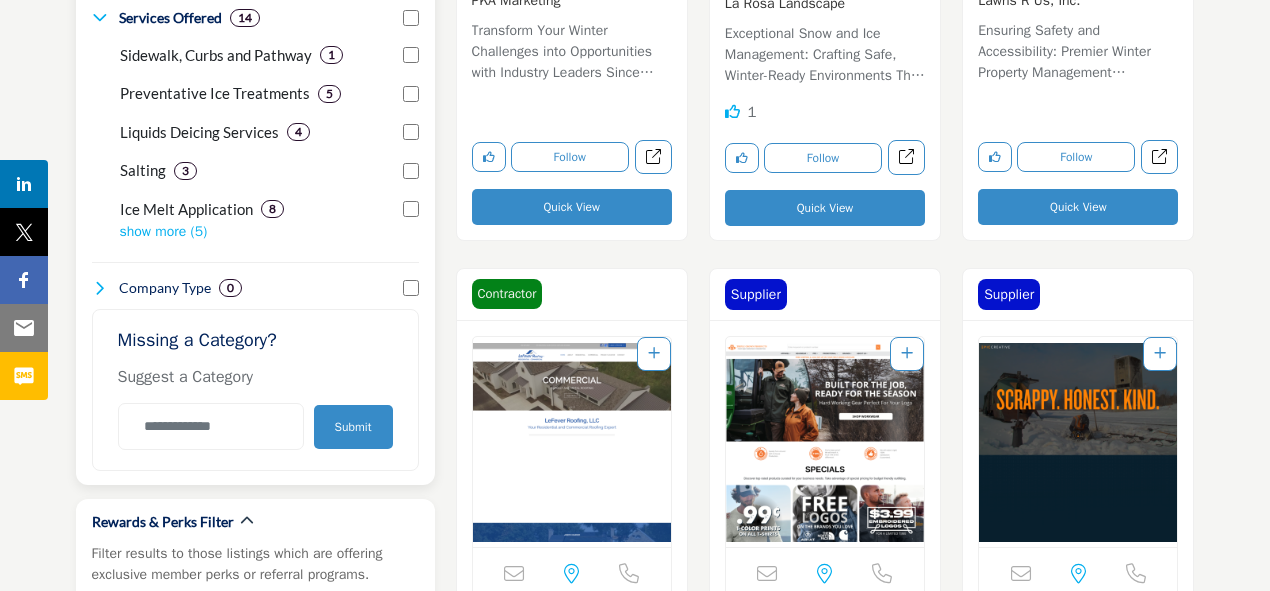 scroll, scrollTop: 1586, scrollLeft: 0, axis: vertical 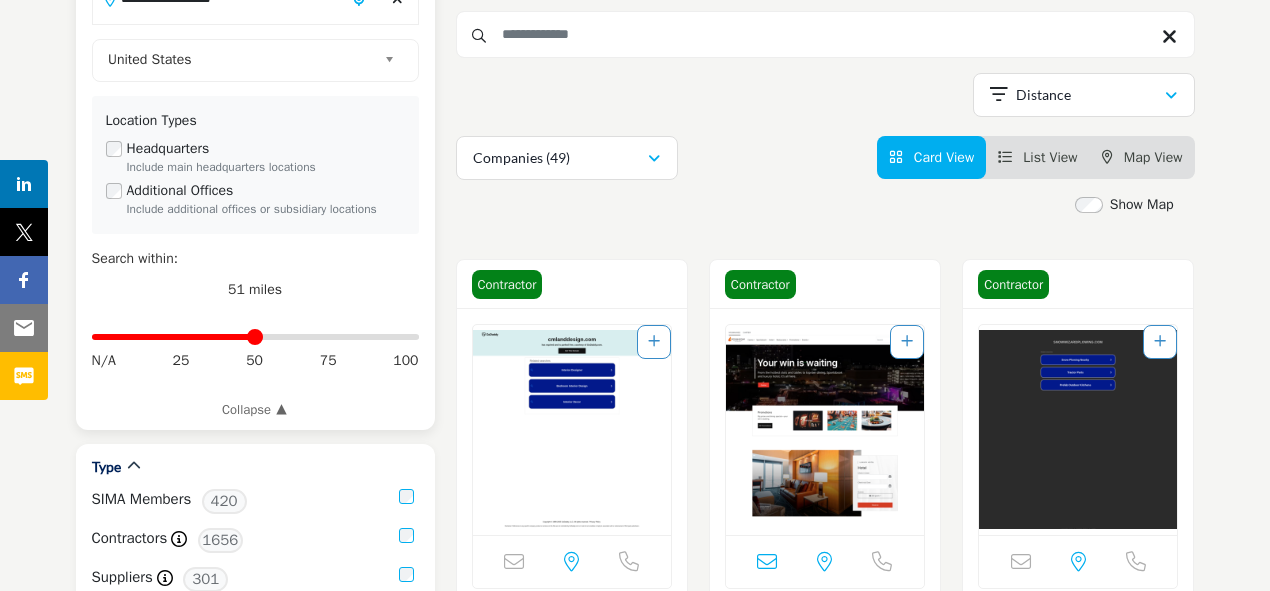 drag, startPoint x: 262, startPoint y: 345, endPoint x: 320, endPoint y: 334, distance: 59.03389 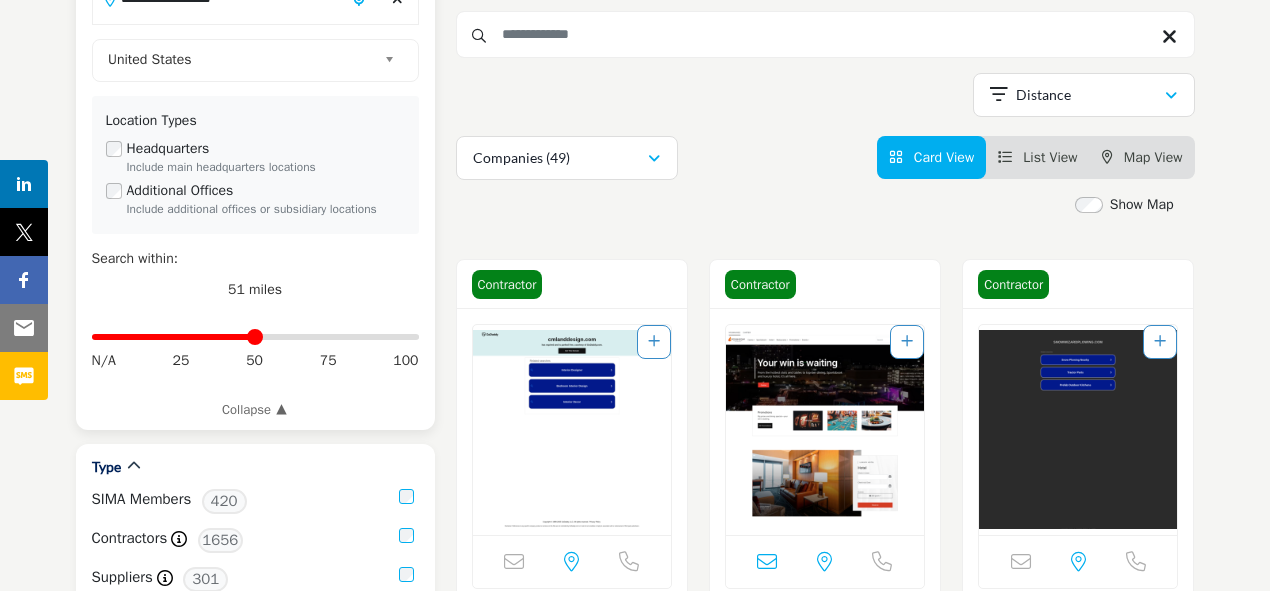 click on "Distance in miles" at bounding box center (255, 337) 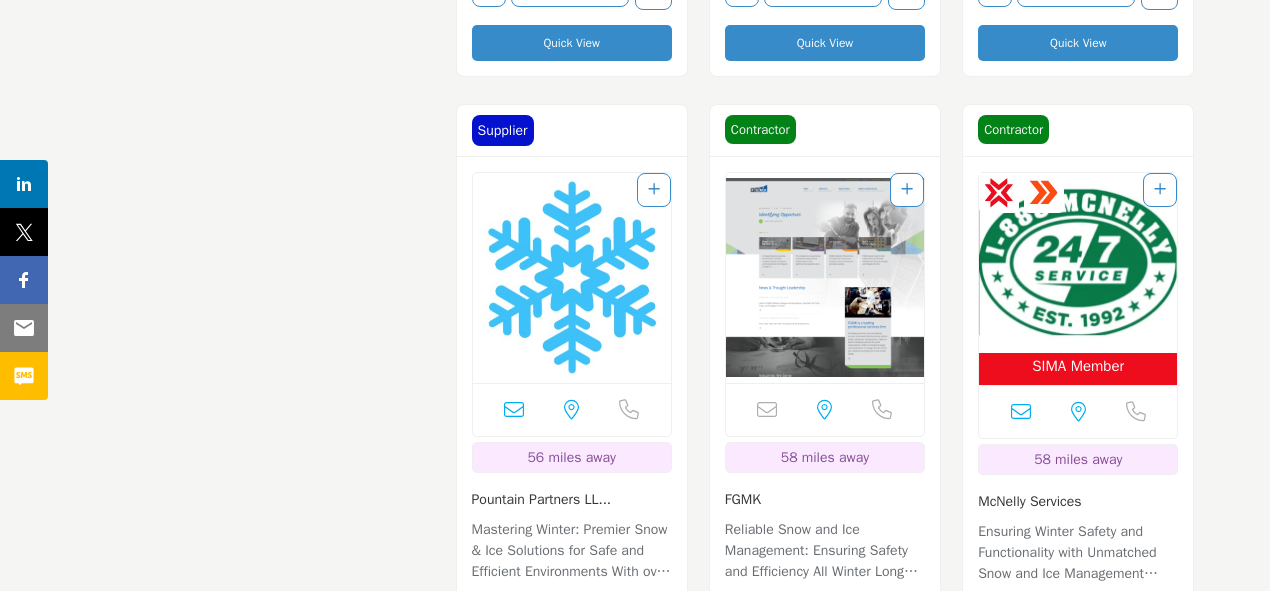 scroll, scrollTop: 14082, scrollLeft: 0, axis: vertical 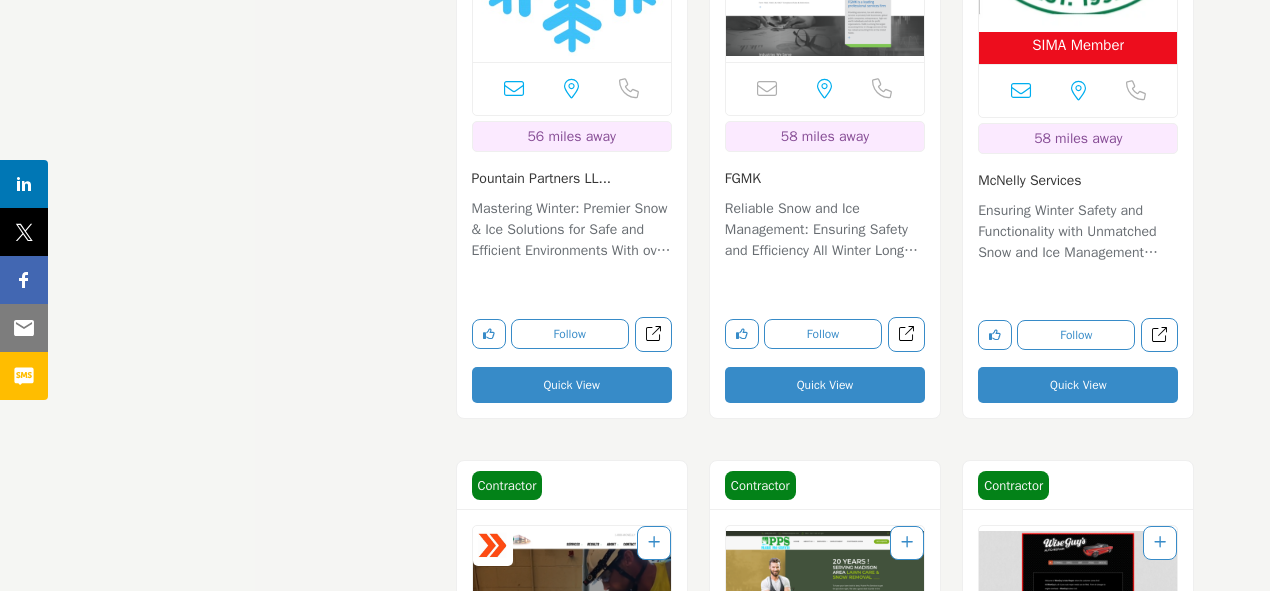 click on "McNelly Services" at bounding box center [1029, 180] 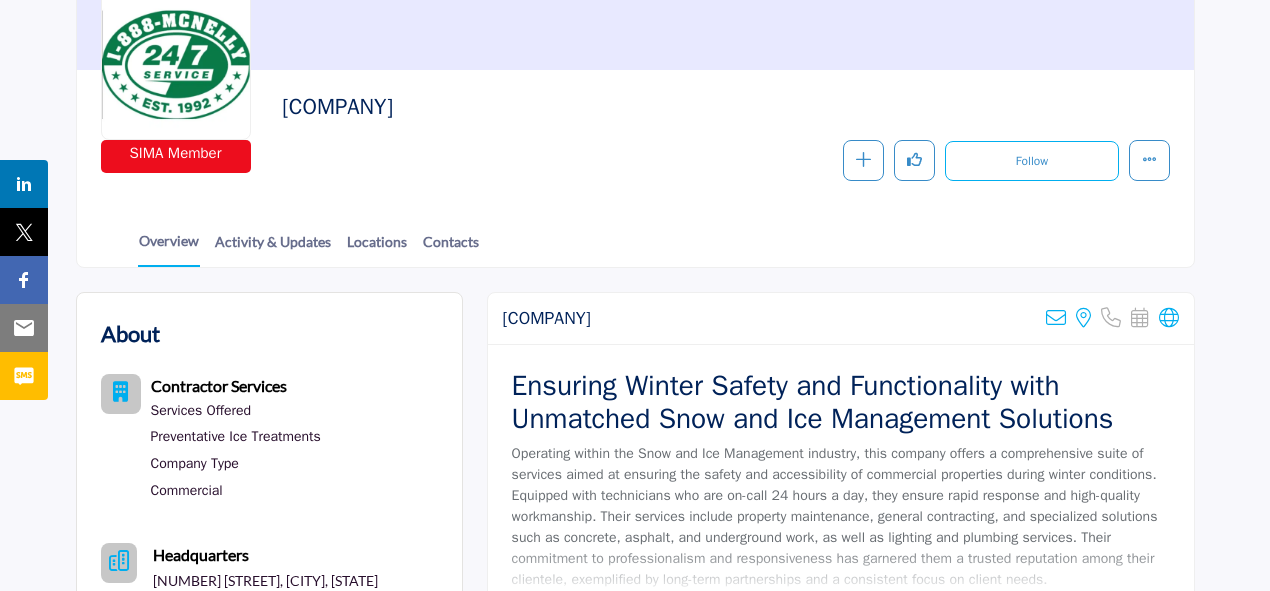 scroll, scrollTop: 361, scrollLeft: 0, axis: vertical 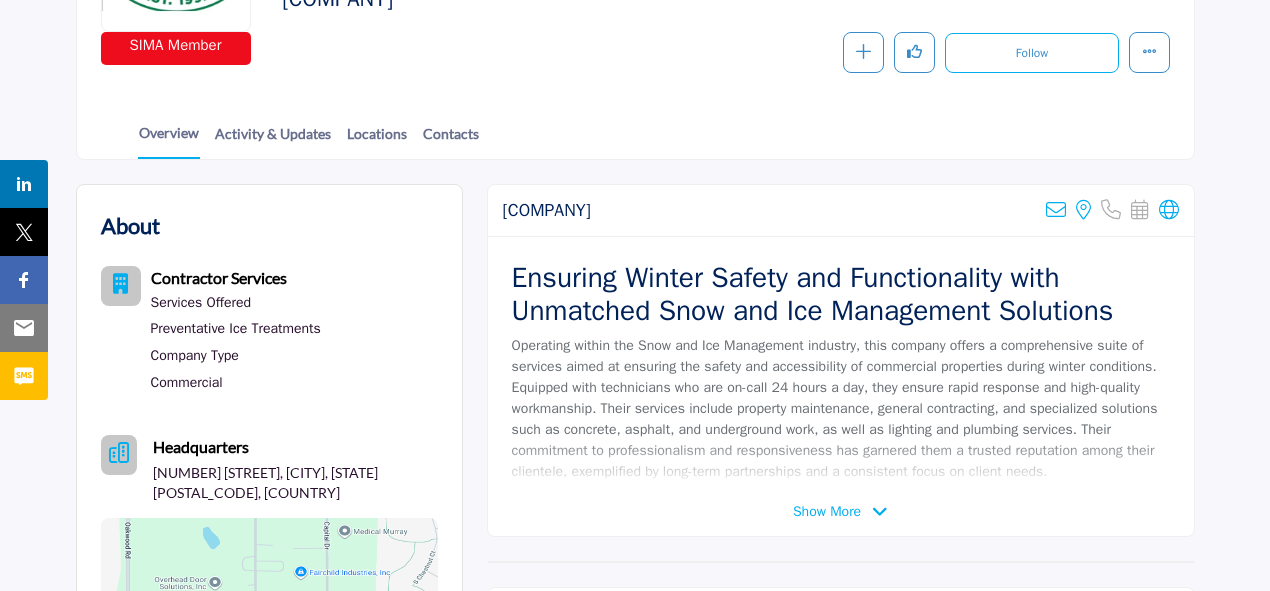 click on "Show More" at bounding box center (827, 511) 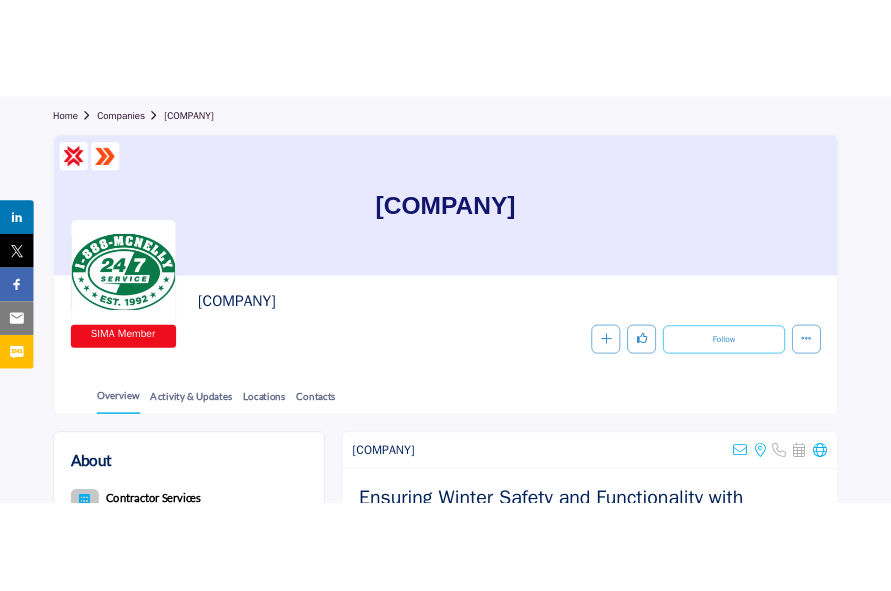 scroll, scrollTop: 83, scrollLeft: 0, axis: vertical 